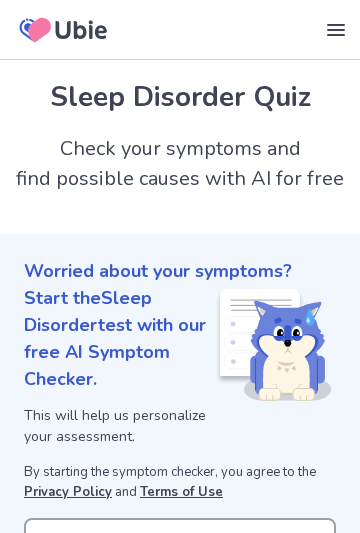 scroll, scrollTop: 336, scrollLeft: 0, axis: vertical 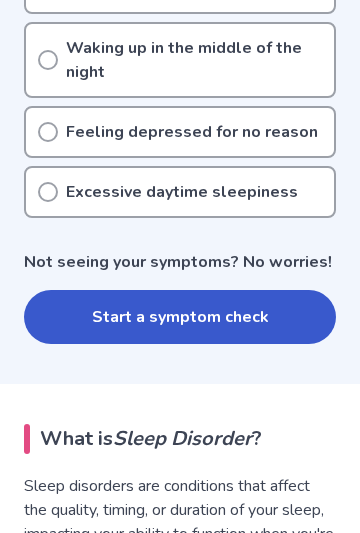 click on "Start a symptom check" at bounding box center (180, 317) 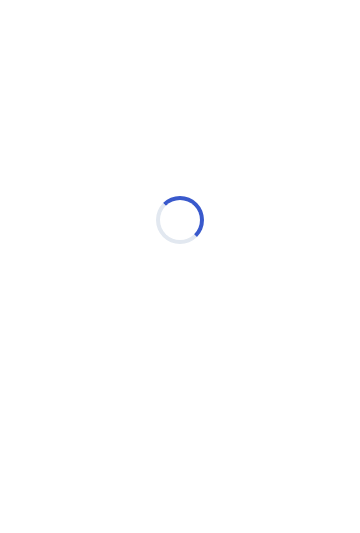scroll, scrollTop: 0, scrollLeft: 0, axis: both 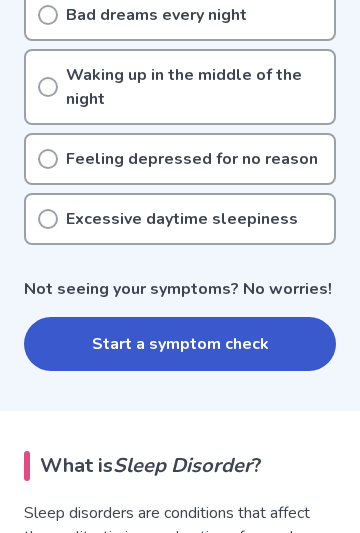 click on "Excessive daytime sleepiness" at bounding box center (182, 219) 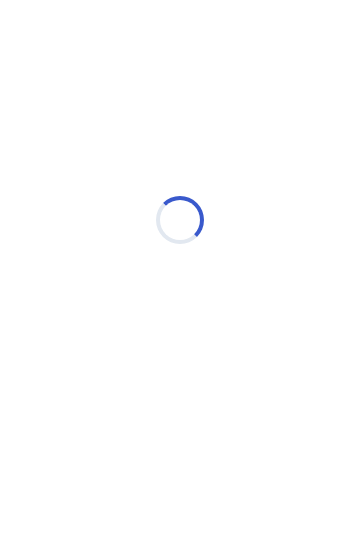 scroll, scrollTop: 0, scrollLeft: 0, axis: both 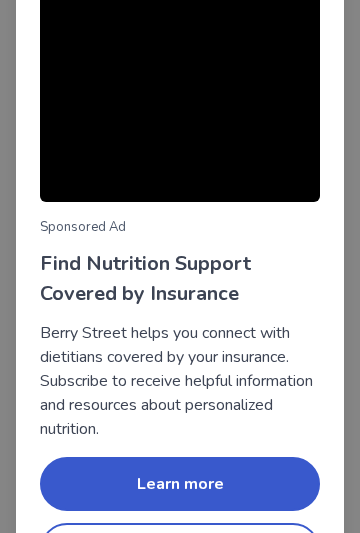 click on "Continue symptom check" at bounding box center [180, 550] 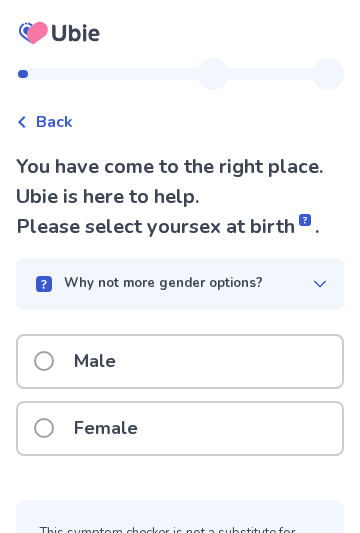 click on "Female" at bounding box center (180, 428) 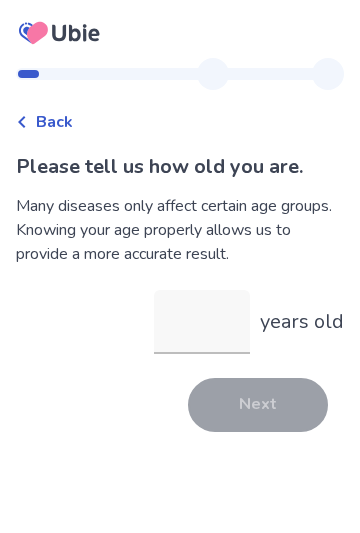 click on "years old" at bounding box center [202, 322] 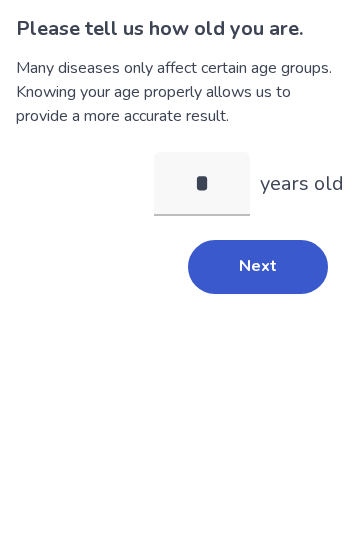 type on "**" 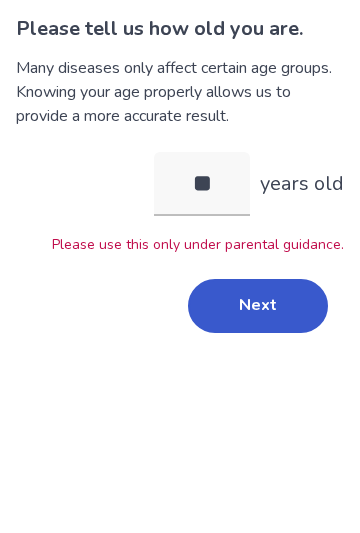 click on "Next" at bounding box center [258, 444] 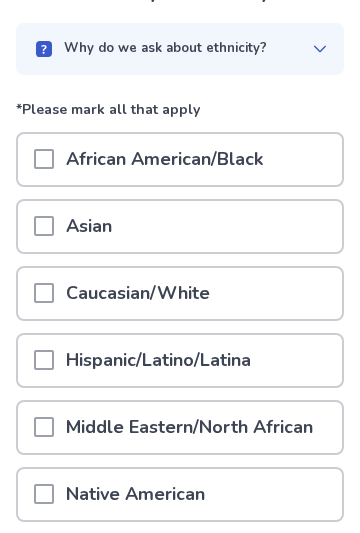 click on "Hispanic/Latino/Latina" at bounding box center [180, 360] 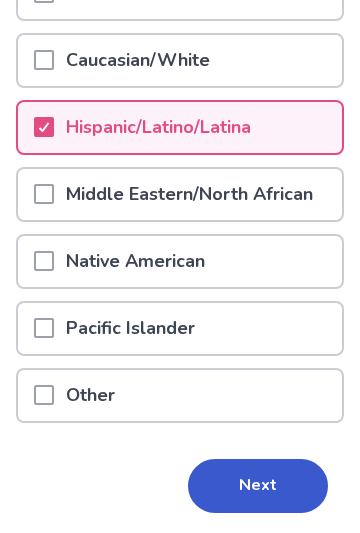 scroll, scrollTop: 406, scrollLeft: 0, axis: vertical 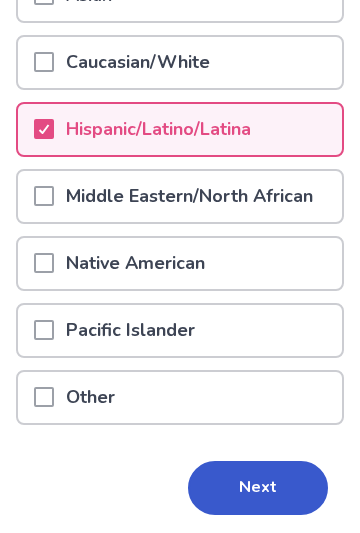 click on "Next" at bounding box center (258, 488) 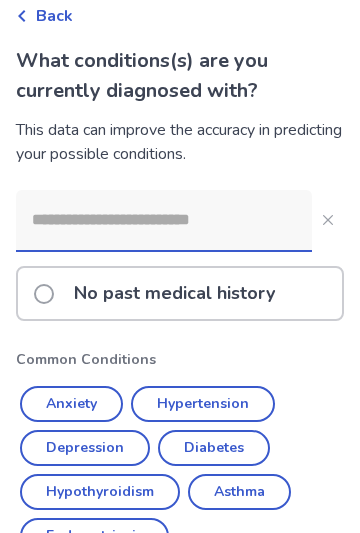 scroll, scrollTop: 108, scrollLeft: 0, axis: vertical 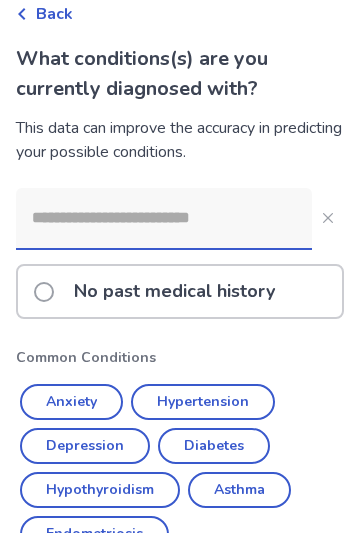 click on "No past medical history" at bounding box center (174, 291) 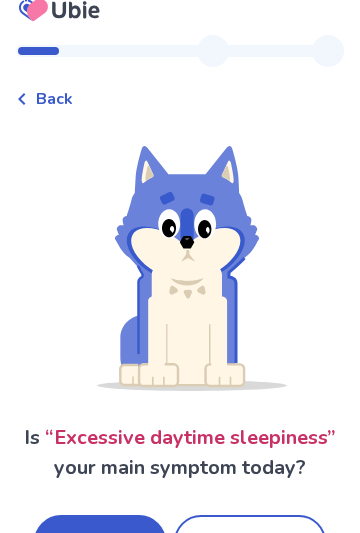 scroll, scrollTop: 22, scrollLeft: 0, axis: vertical 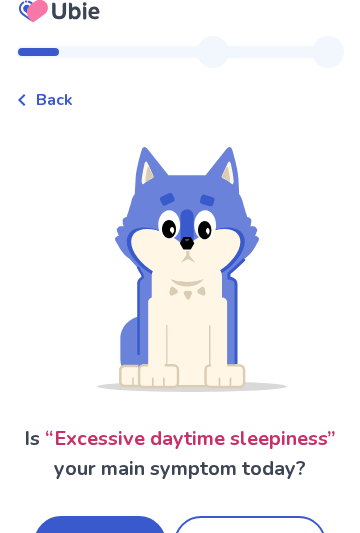 click on "No, it's not" at bounding box center (250, 543) 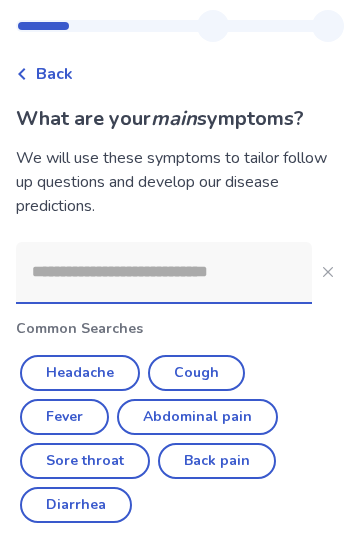 scroll, scrollTop: 0, scrollLeft: 0, axis: both 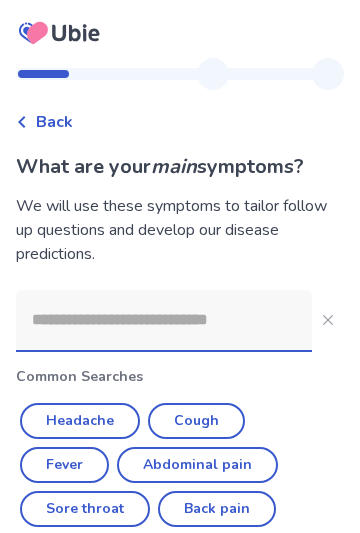 click on "Back" at bounding box center [180, 112] 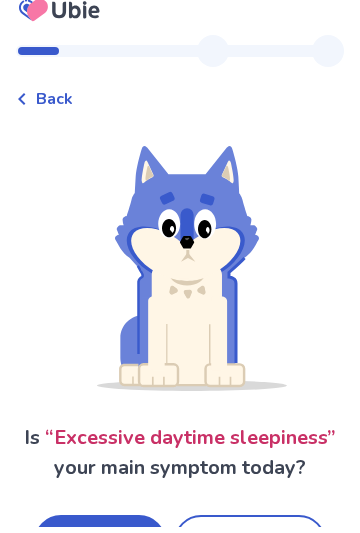 scroll, scrollTop: 22, scrollLeft: 0, axis: vertical 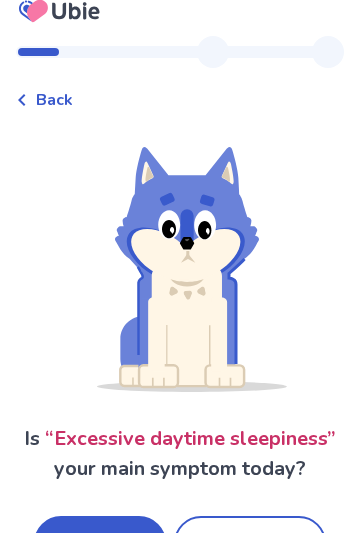 click on "Yes, it is" at bounding box center [100, 543] 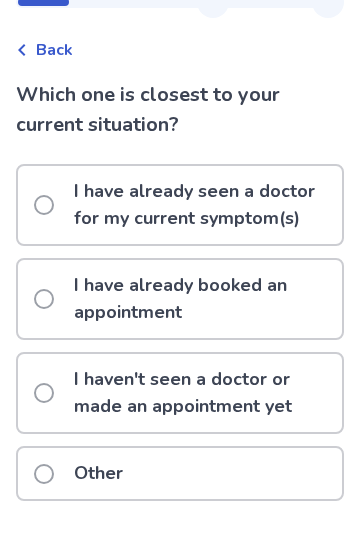 scroll, scrollTop: 71, scrollLeft: 0, axis: vertical 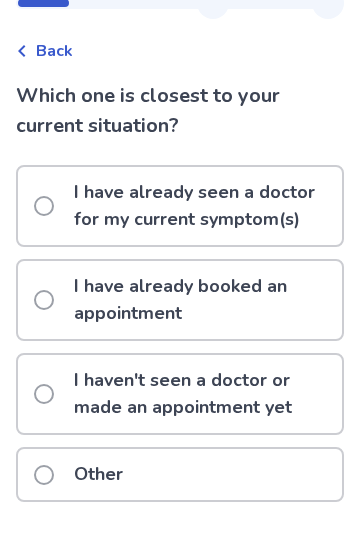 click on "I haven't seen a doctor or made an appointment yet" at bounding box center [202, 394] 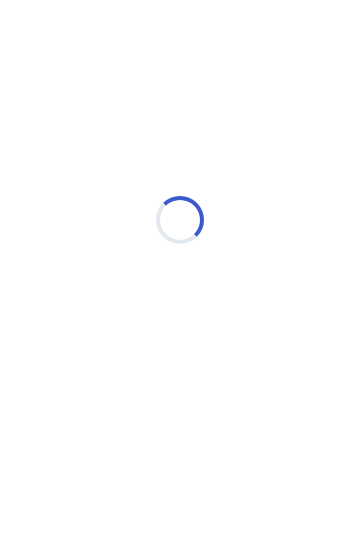 scroll, scrollTop: 0, scrollLeft: 0, axis: both 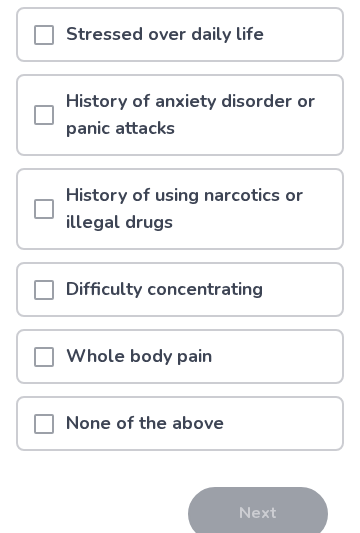 click on "None of the above" at bounding box center [180, 423] 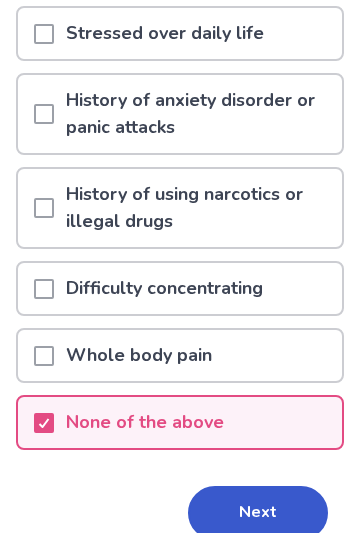 click on "Next" at bounding box center [258, 513] 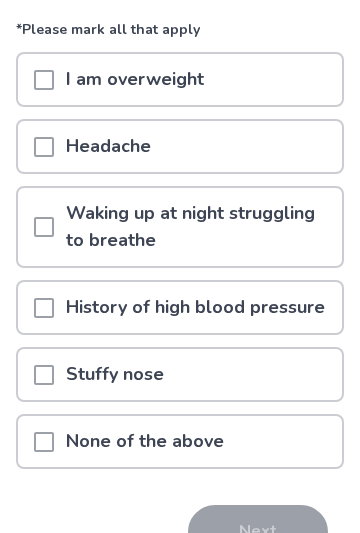 scroll, scrollTop: 250, scrollLeft: 0, axis: vertical 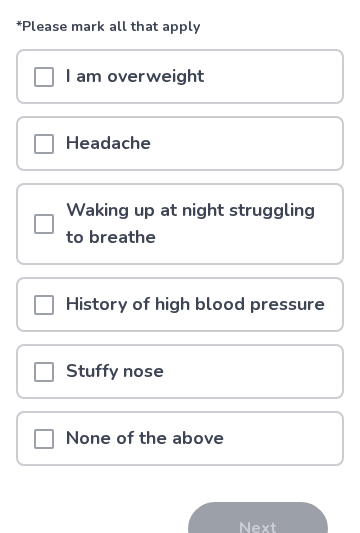 click on "None of the above" at bounding box center [180, 438] 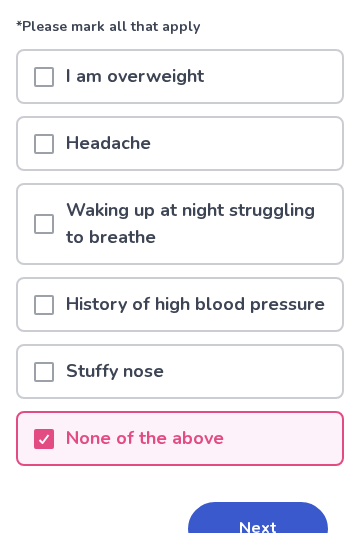 scroll, scrollTop: 0, scrollLeft: 0, axis: both 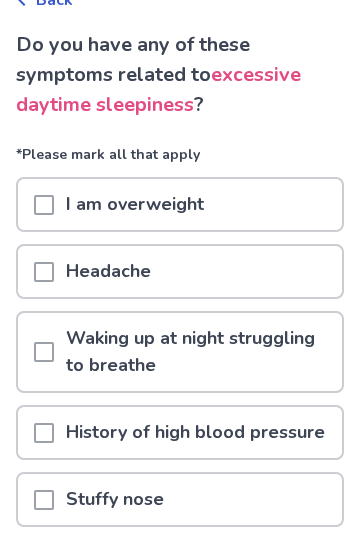 click on "Next" at bounding box center [258, 657] 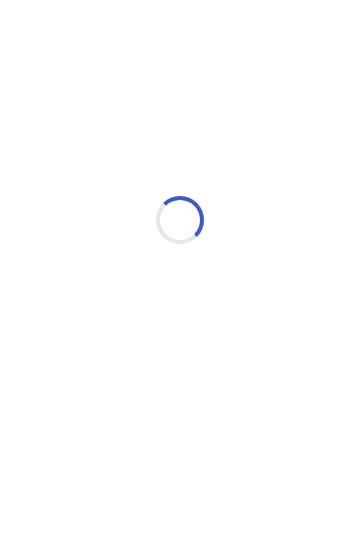 select on "*" 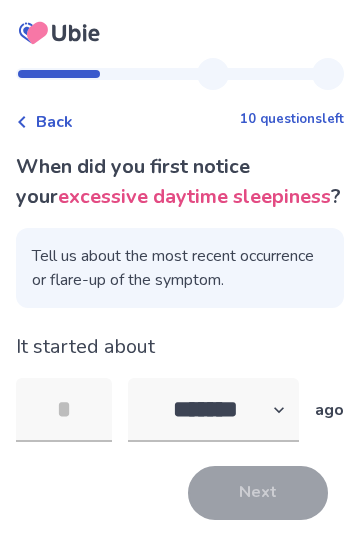 click at bounding box center [64, 410] 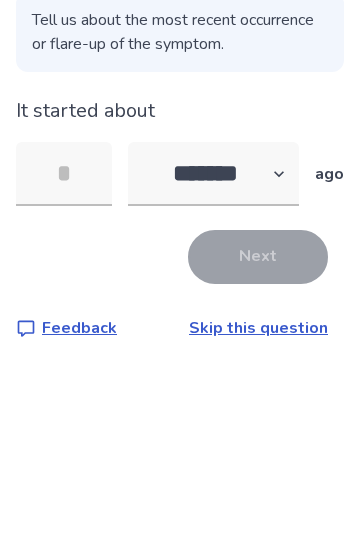 scroll, scrollTop: 0, scrollLeft: 0, axis: both 